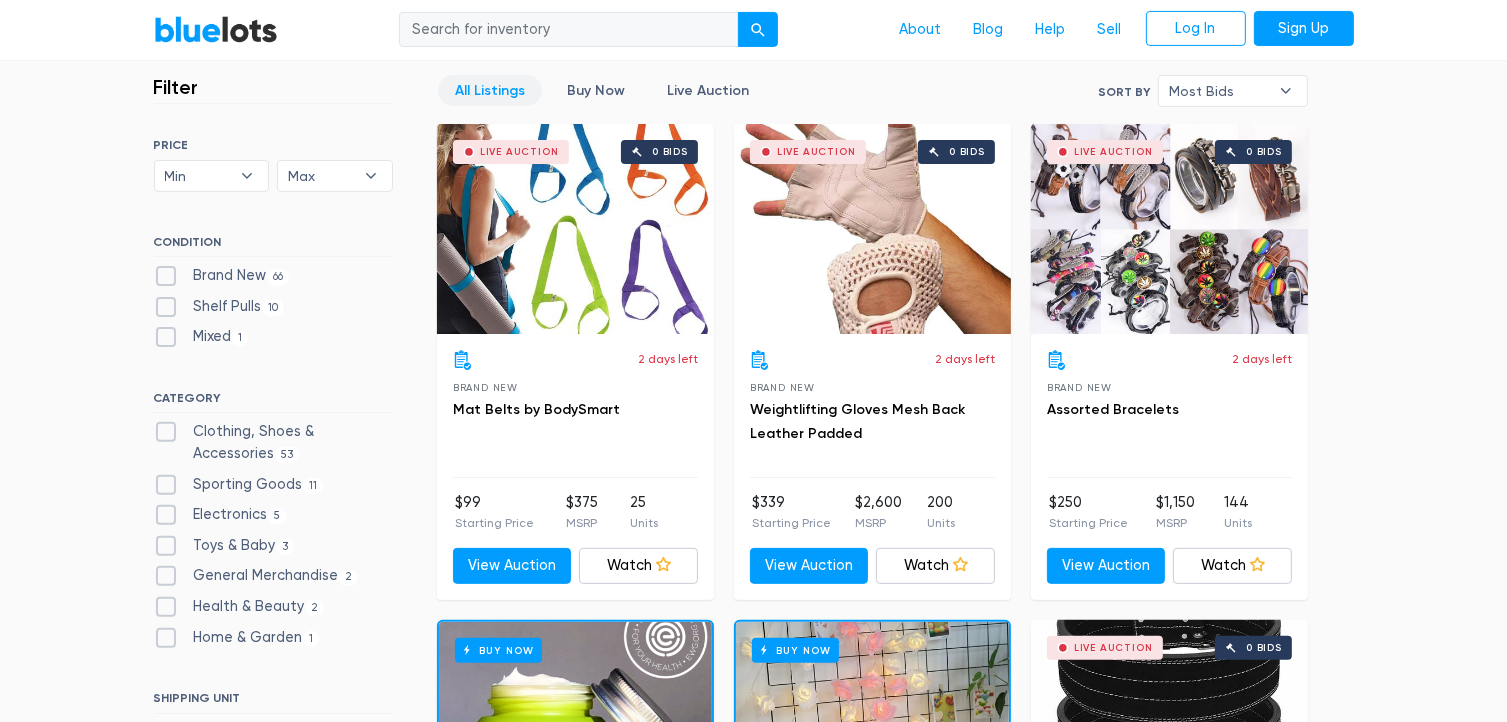 scroll, scrollTop: 544, scrollLeft: 0, axis: vertical 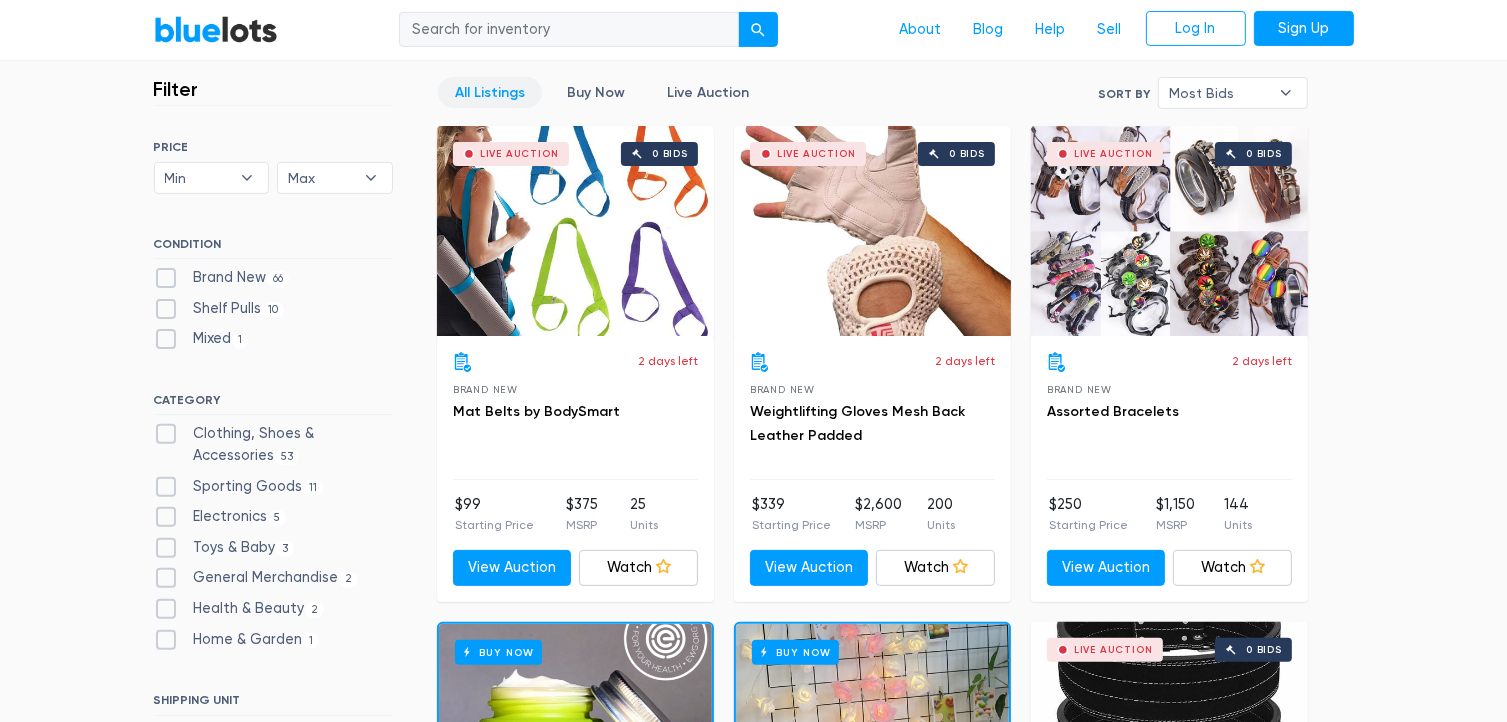 click at bounding box center (569, 30) 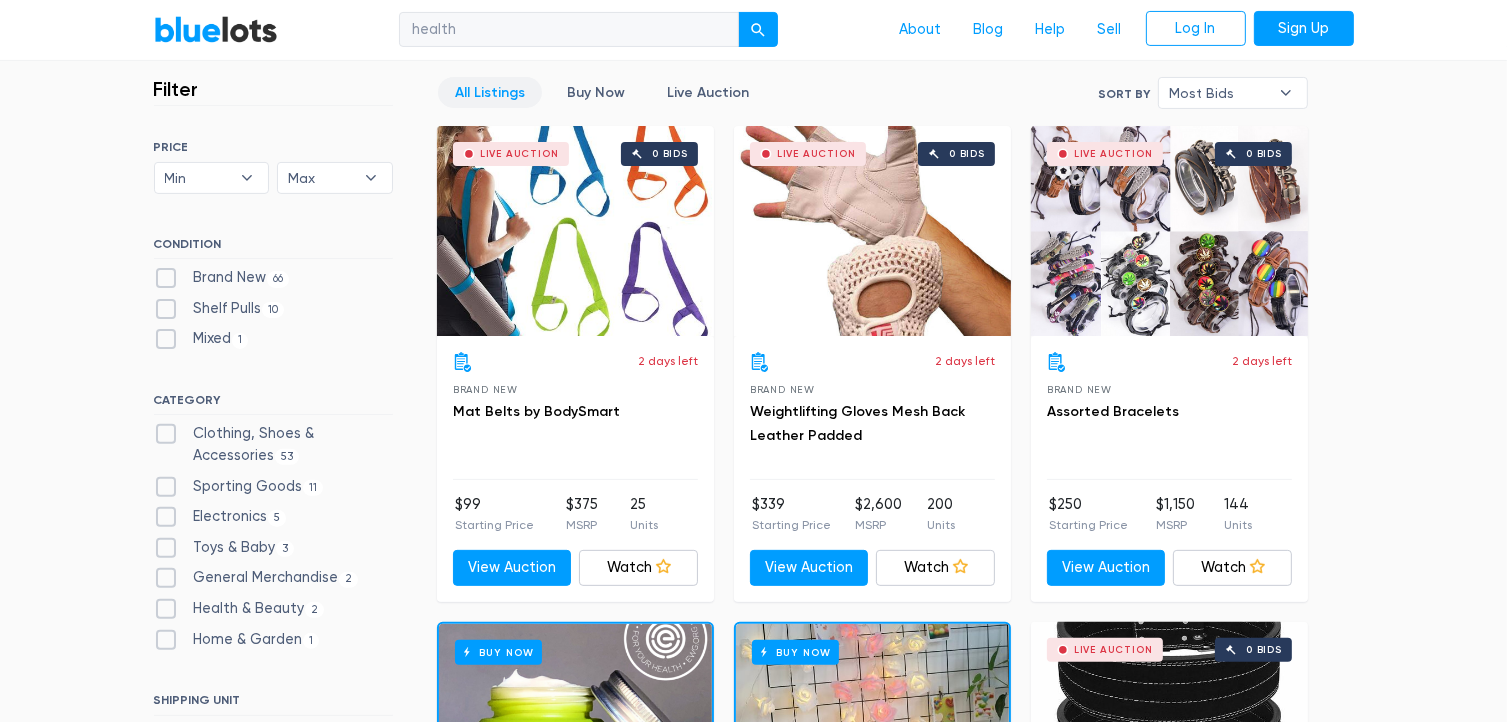 type on "health" 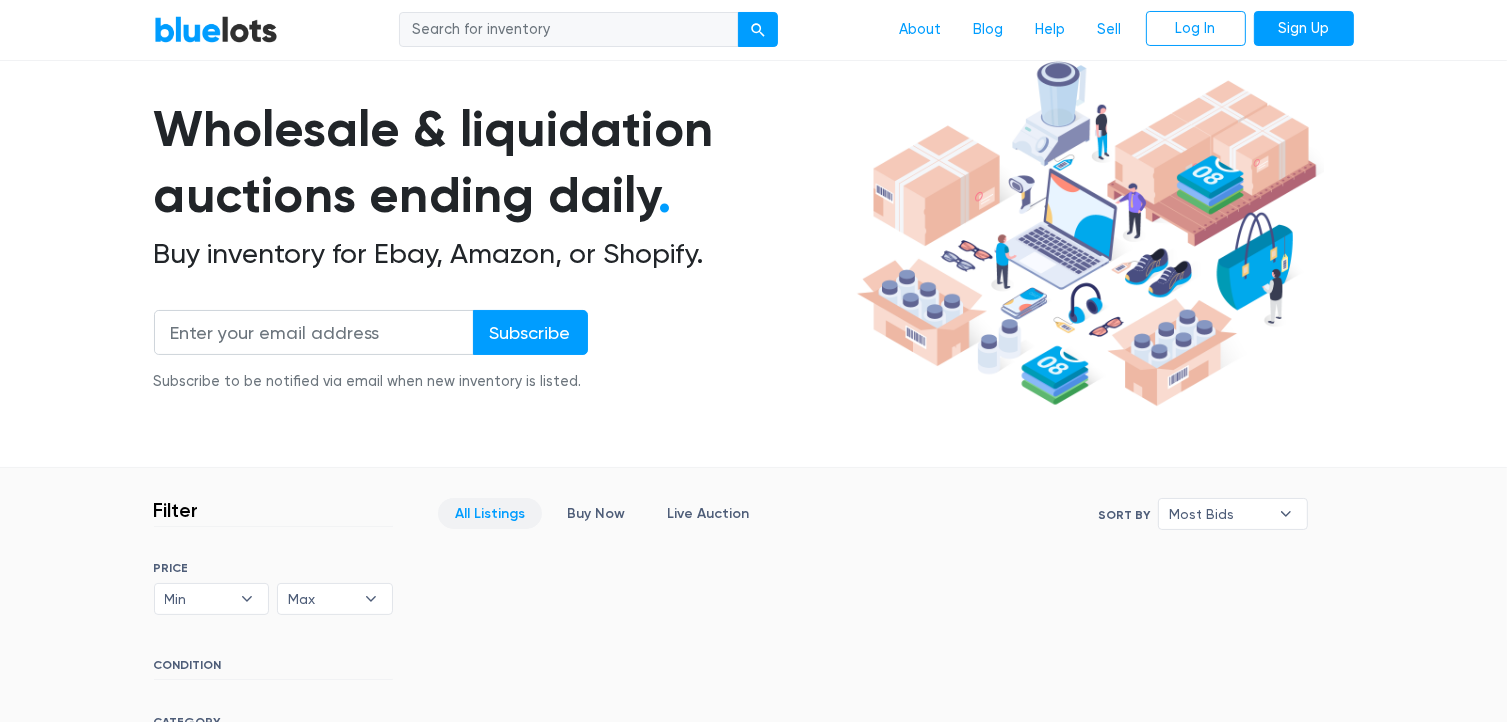 scroll, scrollTop: 0, scrollLeft: 0, axis: both 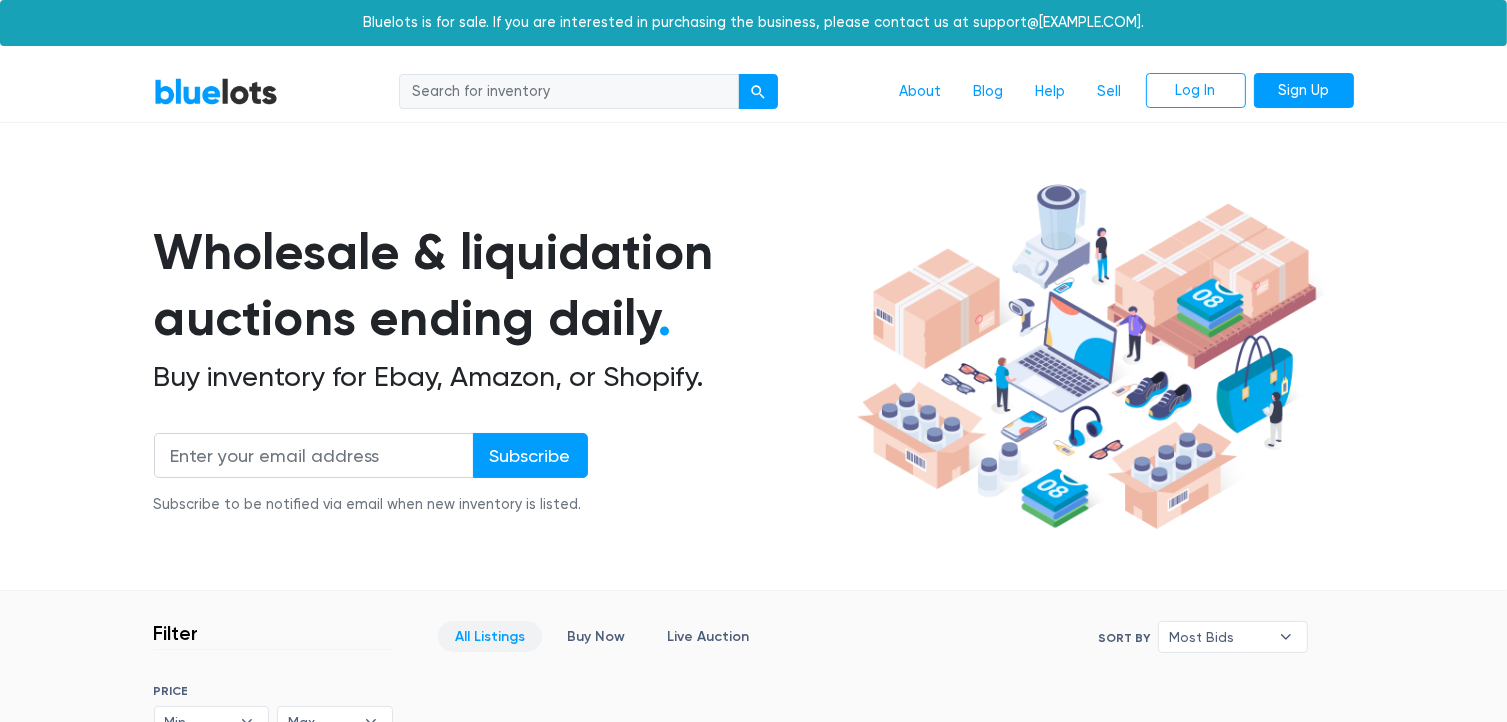 click at bounding box center [569, 92] 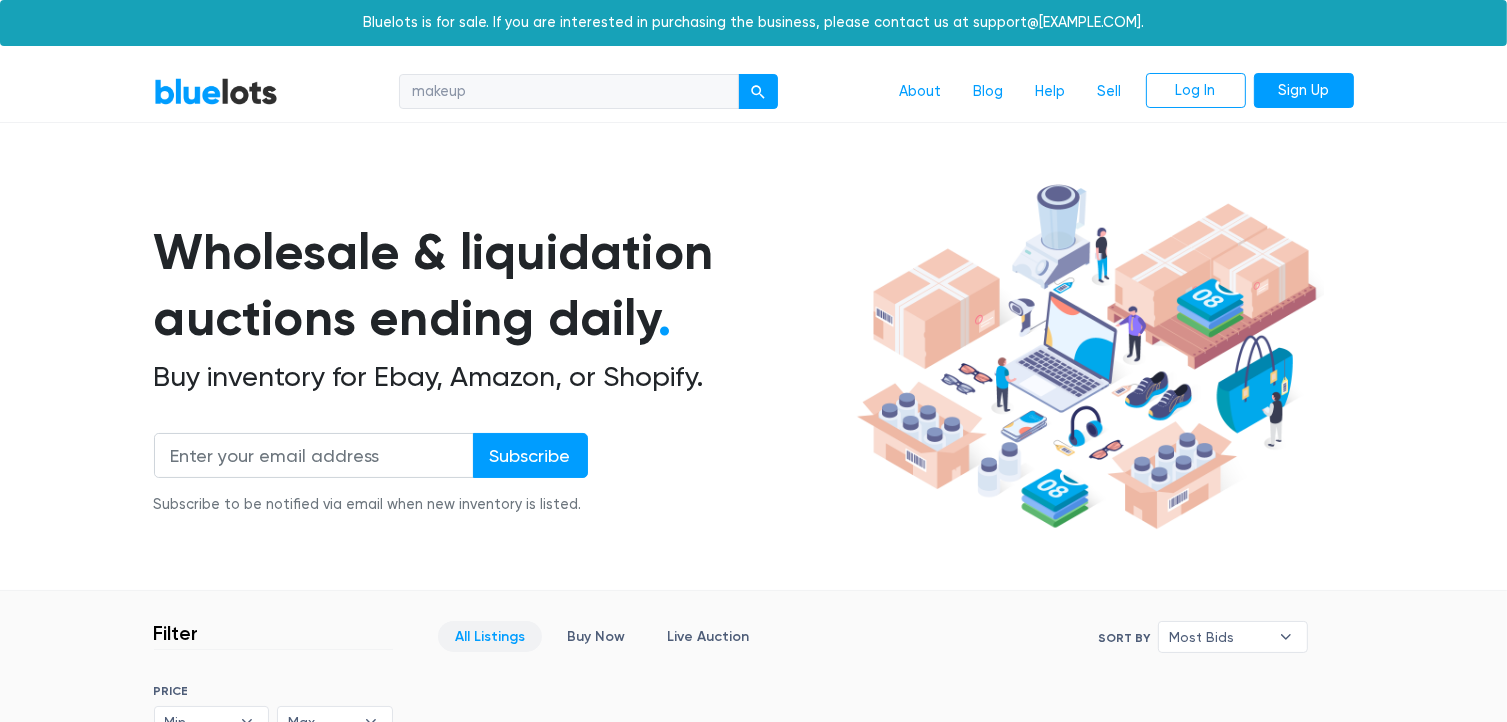 type on "makeup" 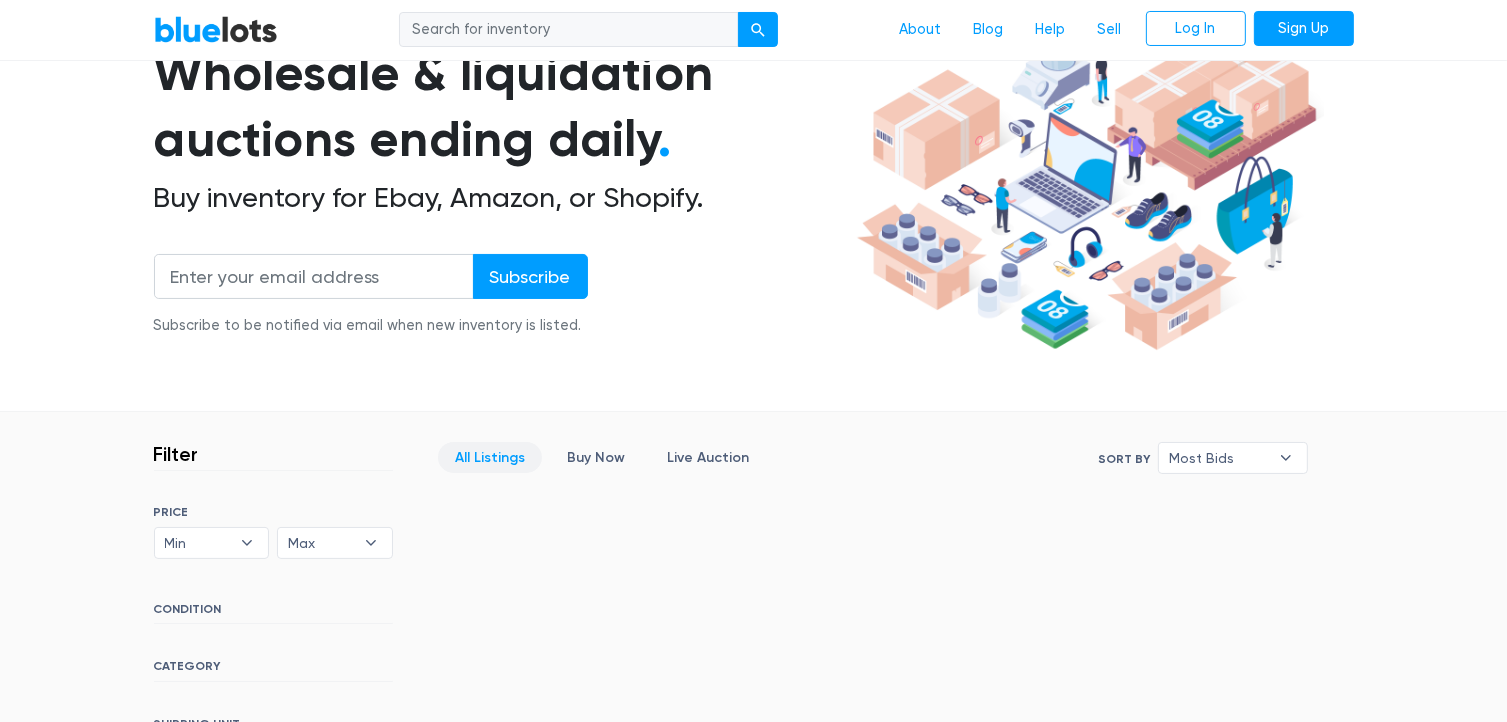 scroll, scrollTop: 0, scrollLeft: 0, axis: both 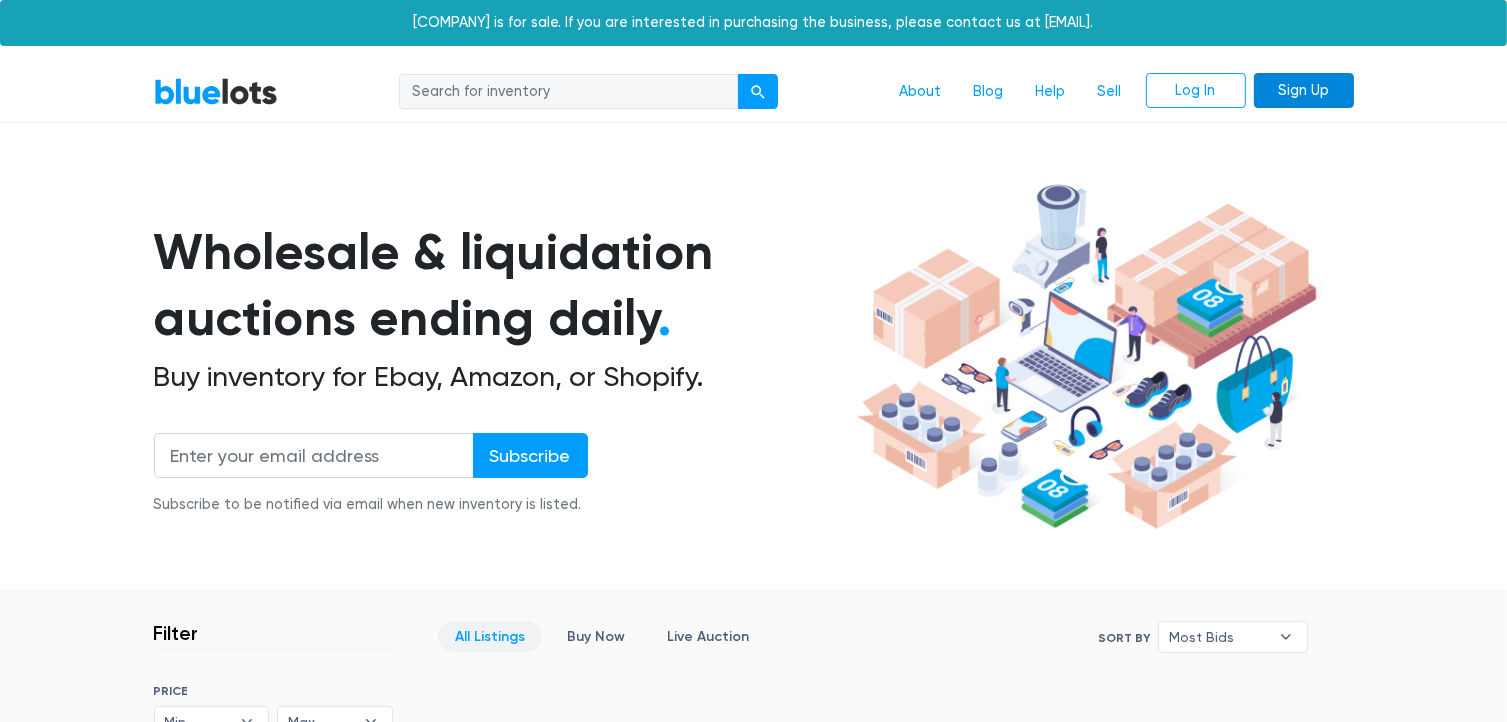 click on "Sign Up" at bounding box center (1304, 91) 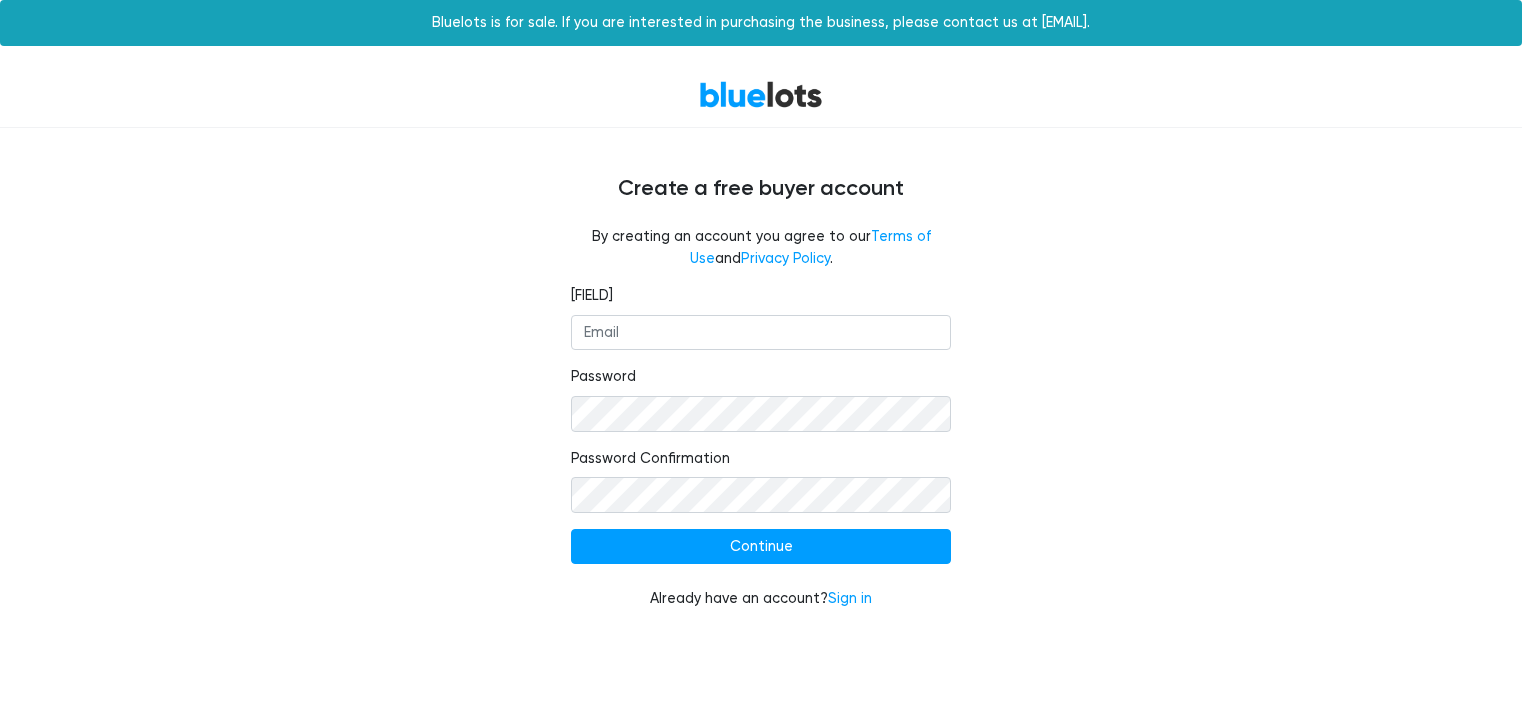 scroll, scrollTop: 0, scrollLeft: 0, axis: both 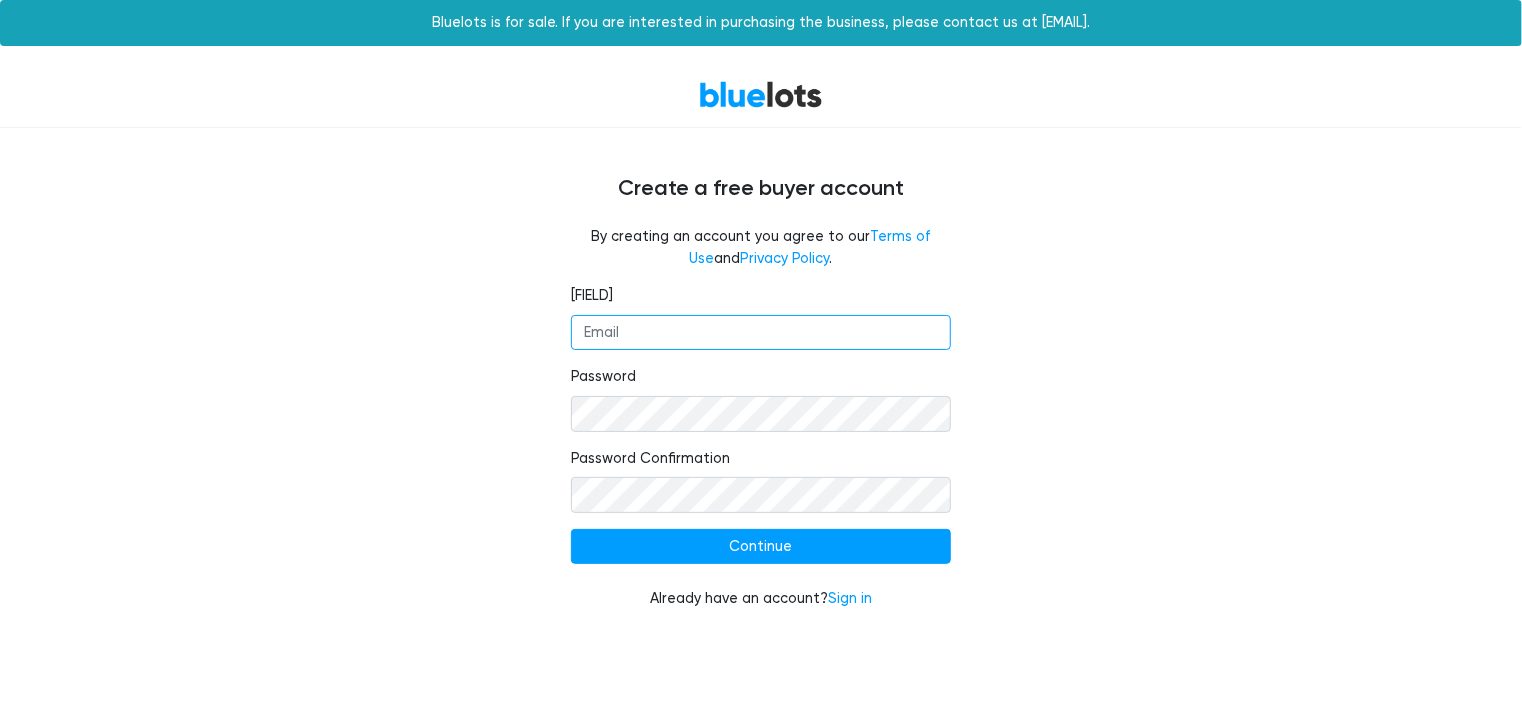 click on "Email" at bounding box center (761, 333) 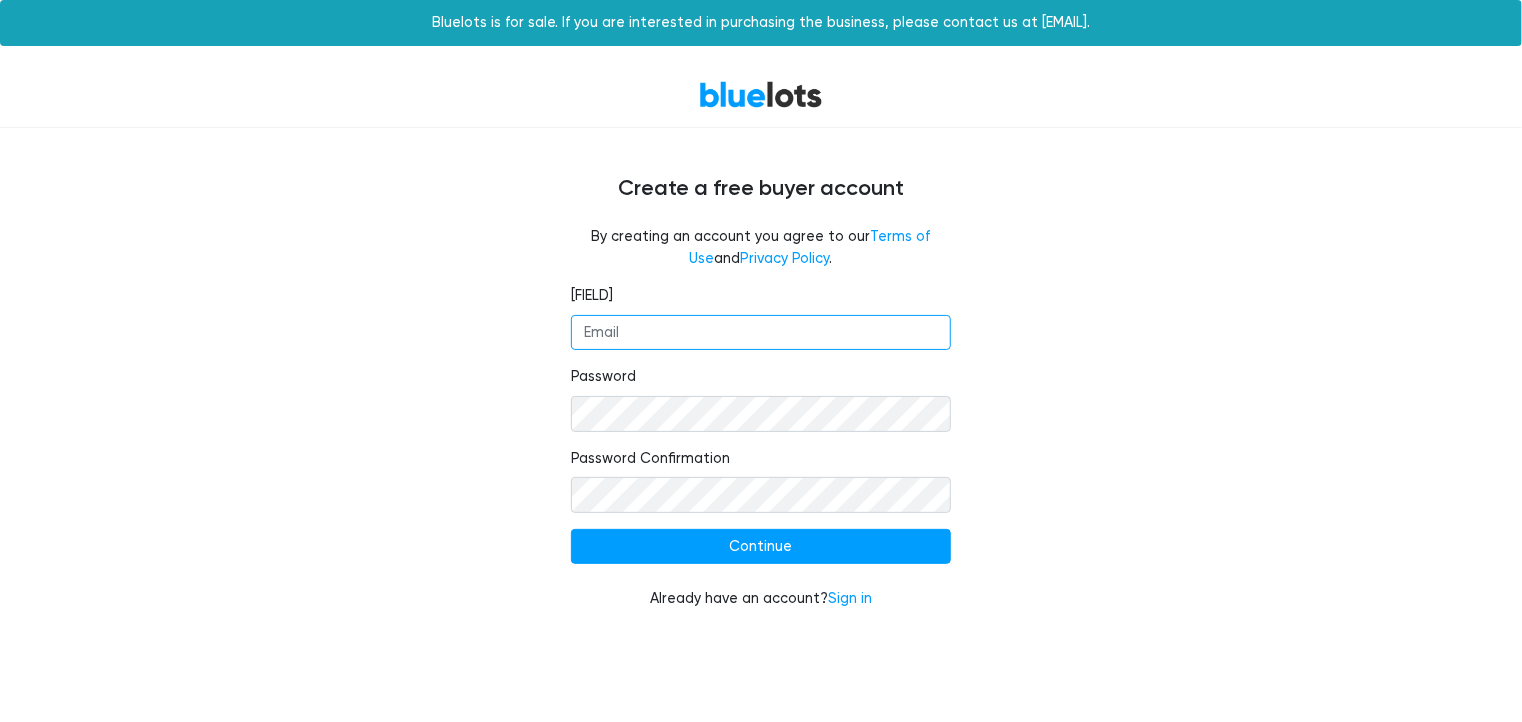 paste on "bargainblitz25@example.com" 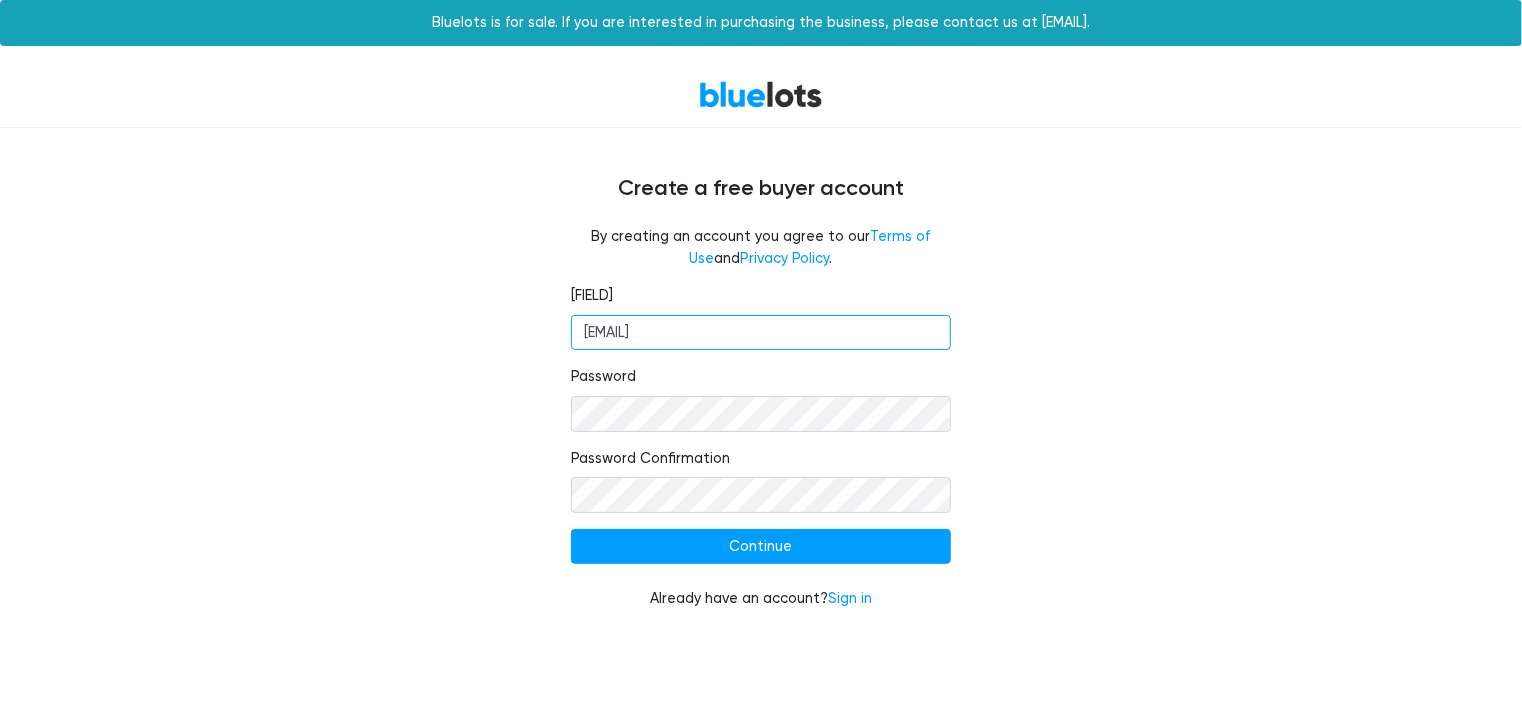 type on "bargainblitz25@example.com" 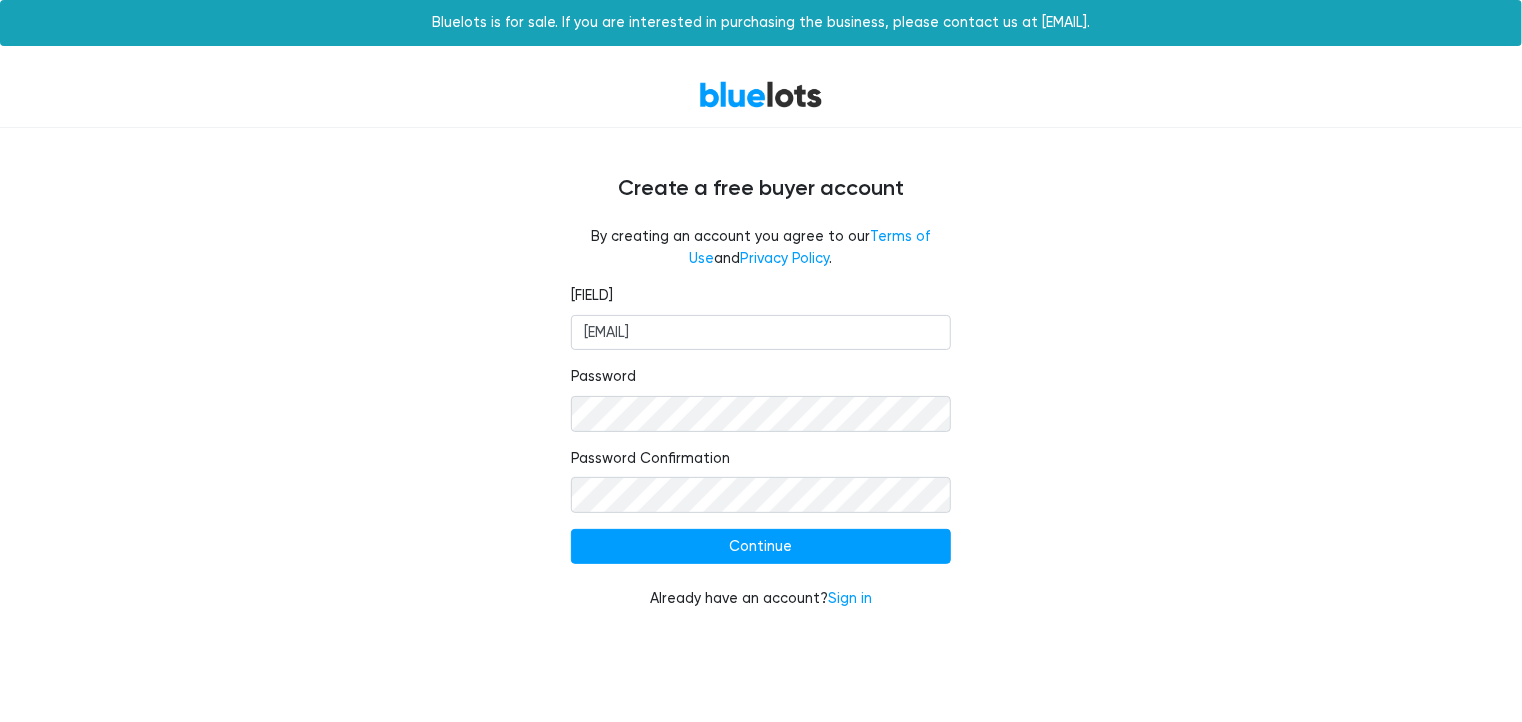click at bounding box center (927, 414) 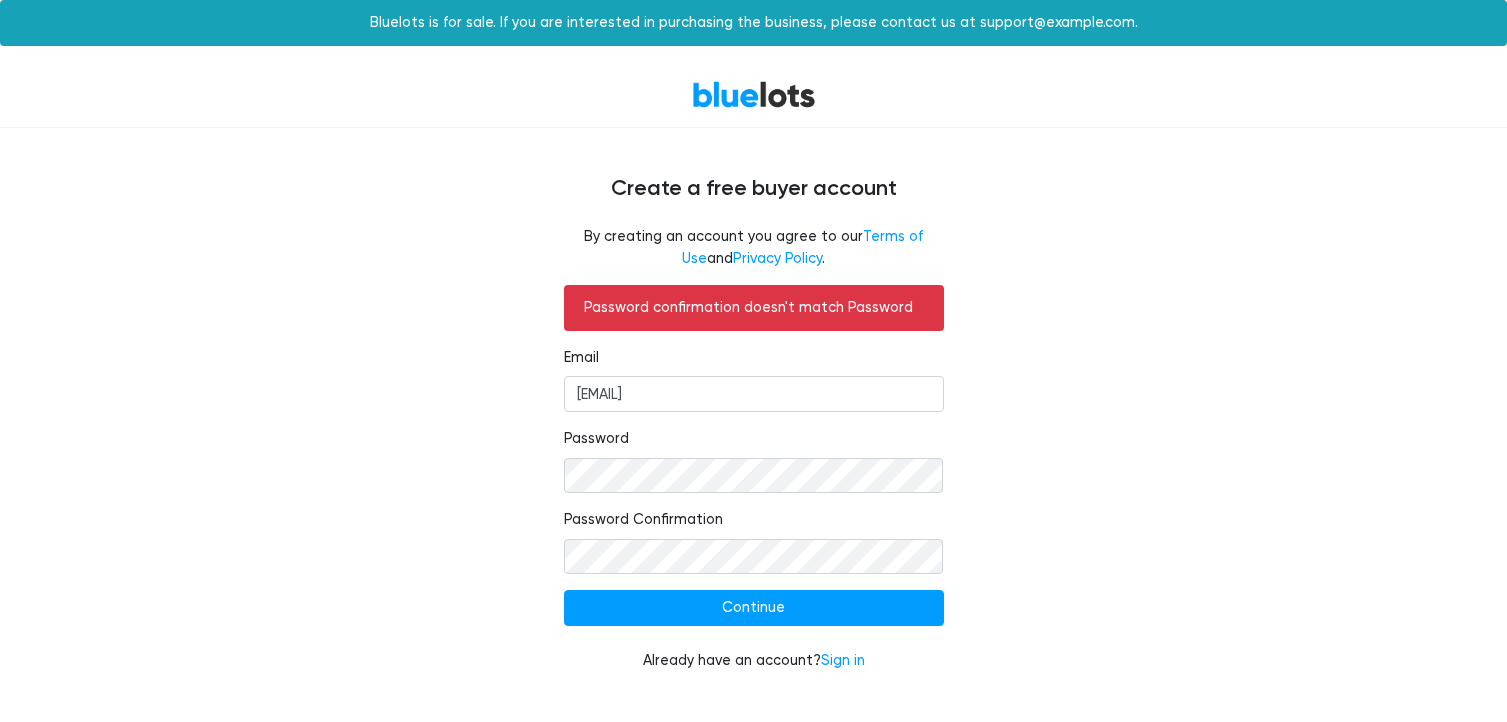 scroll, scrollTop: 0, scrollLeft: 0, axis: both 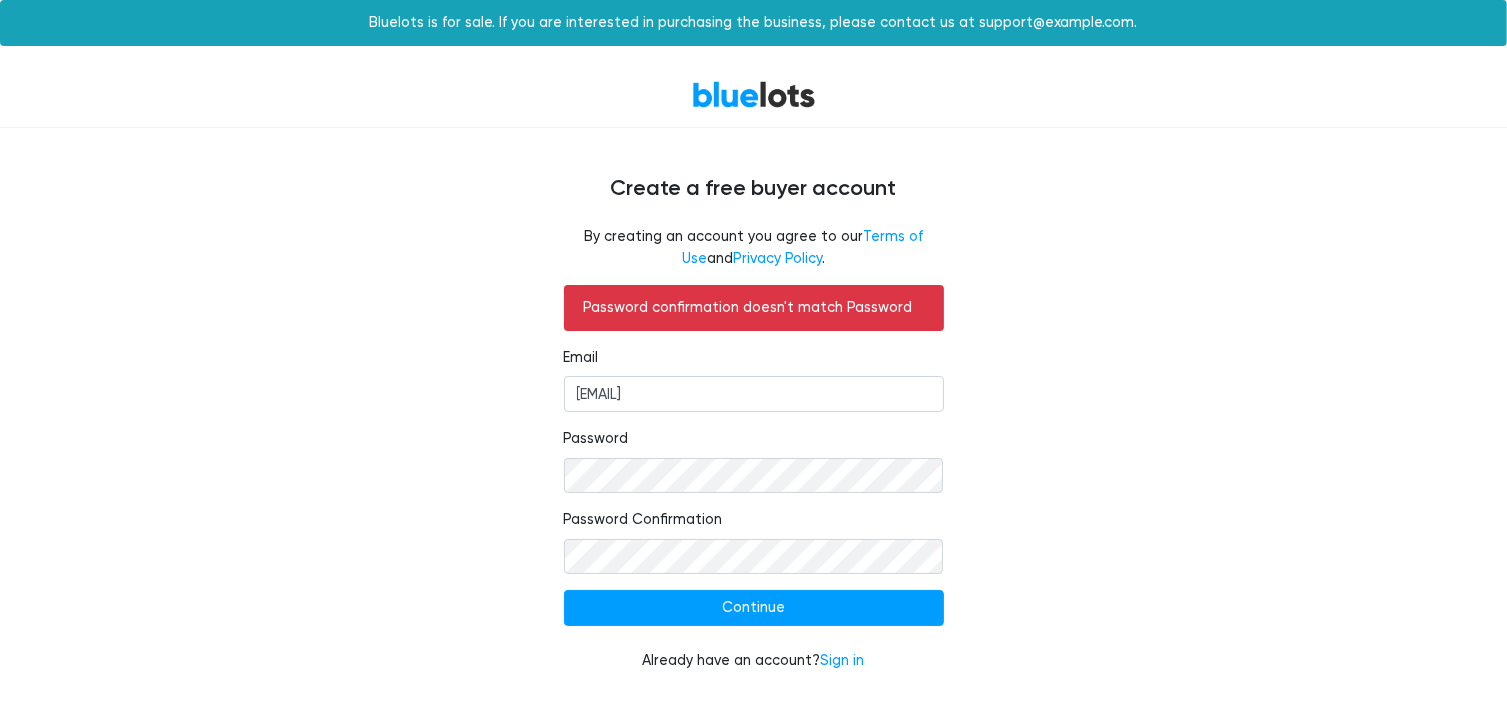 click at bounding box center (919, 495) 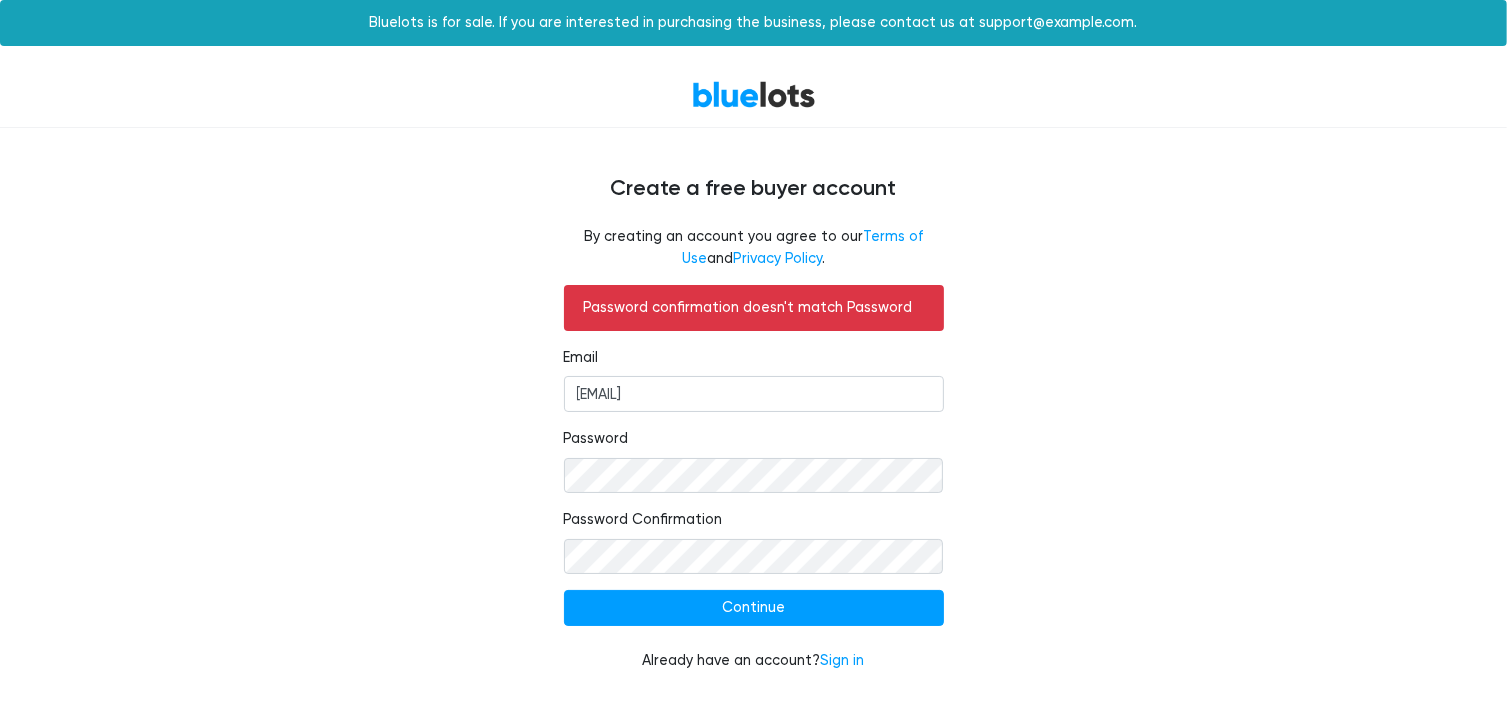 click at bounding box center [919, 495] 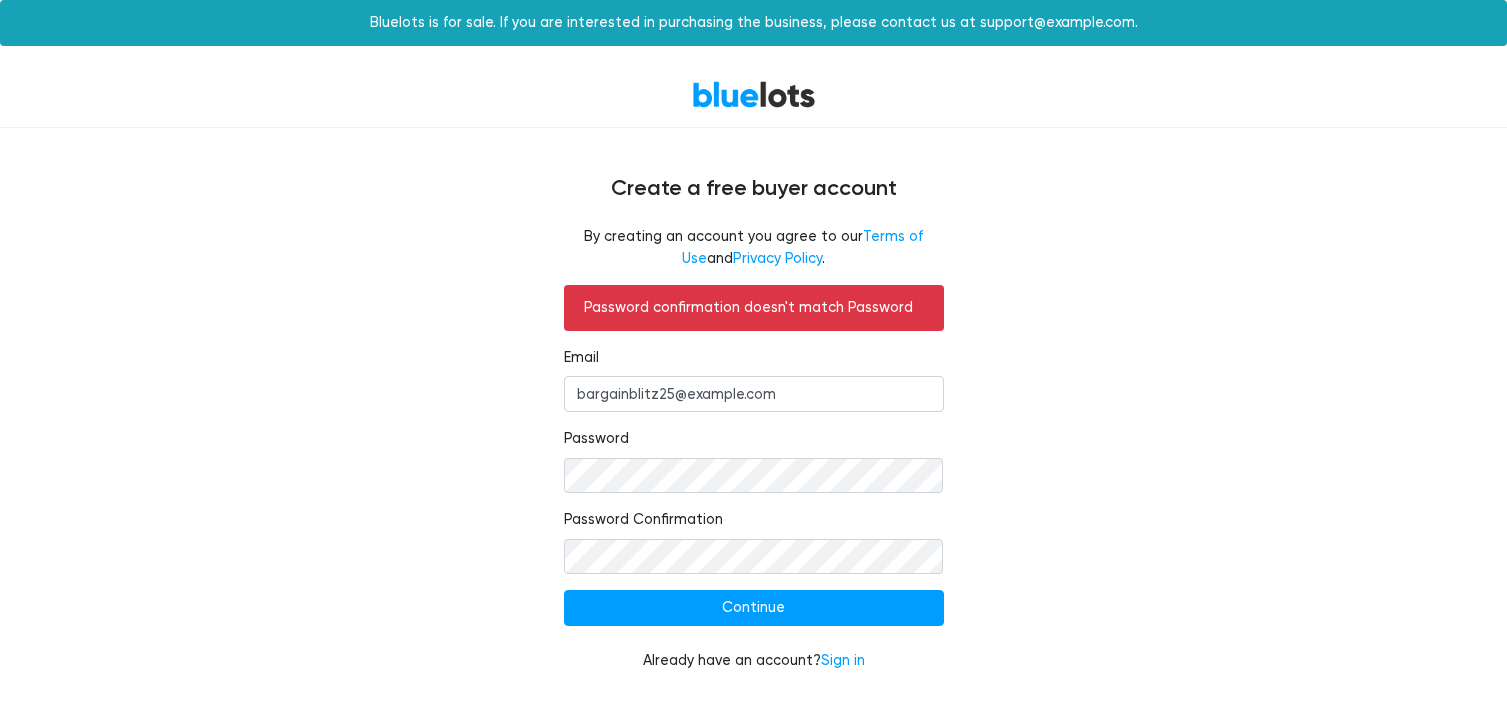 scroll, scrollTop: 0, scrollLeft: 0, axis: both 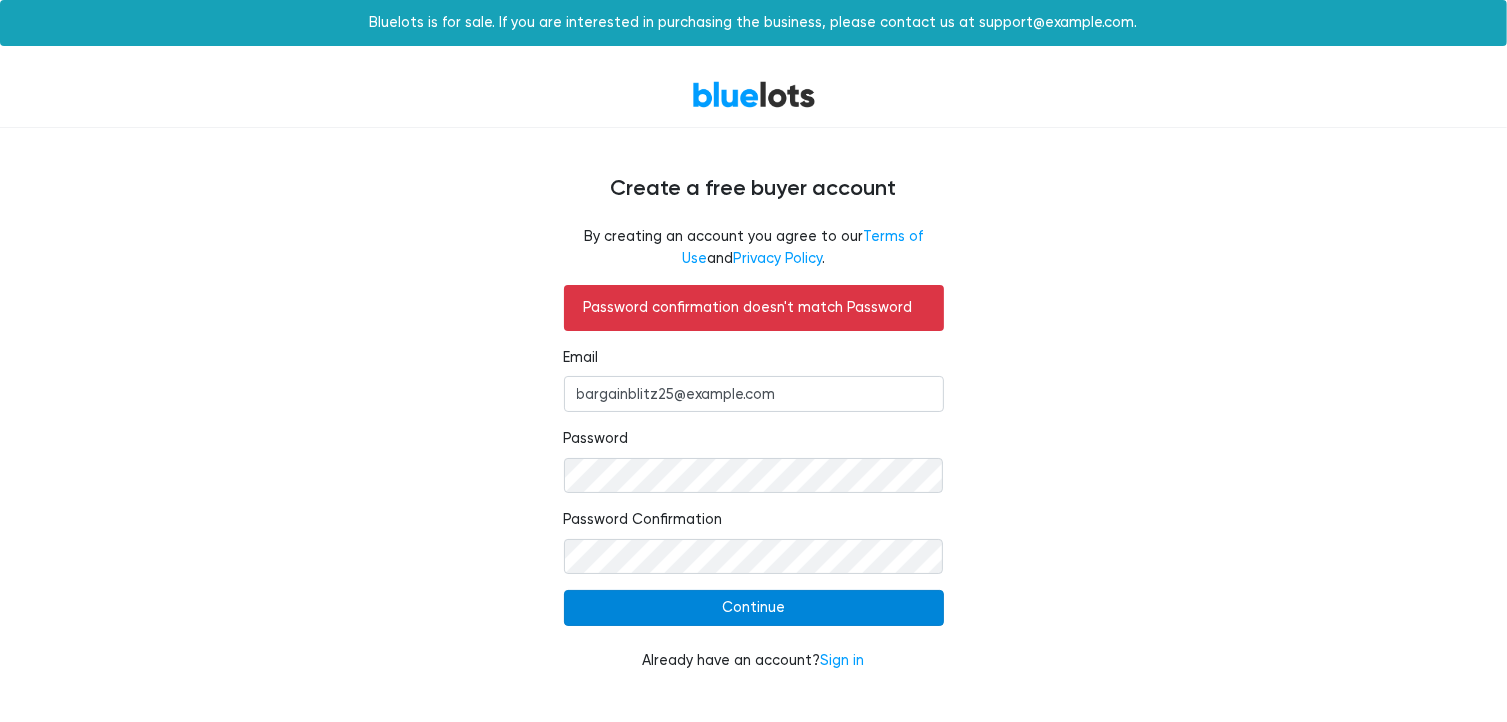 click on "Continue" at bounding box center [754, 608] 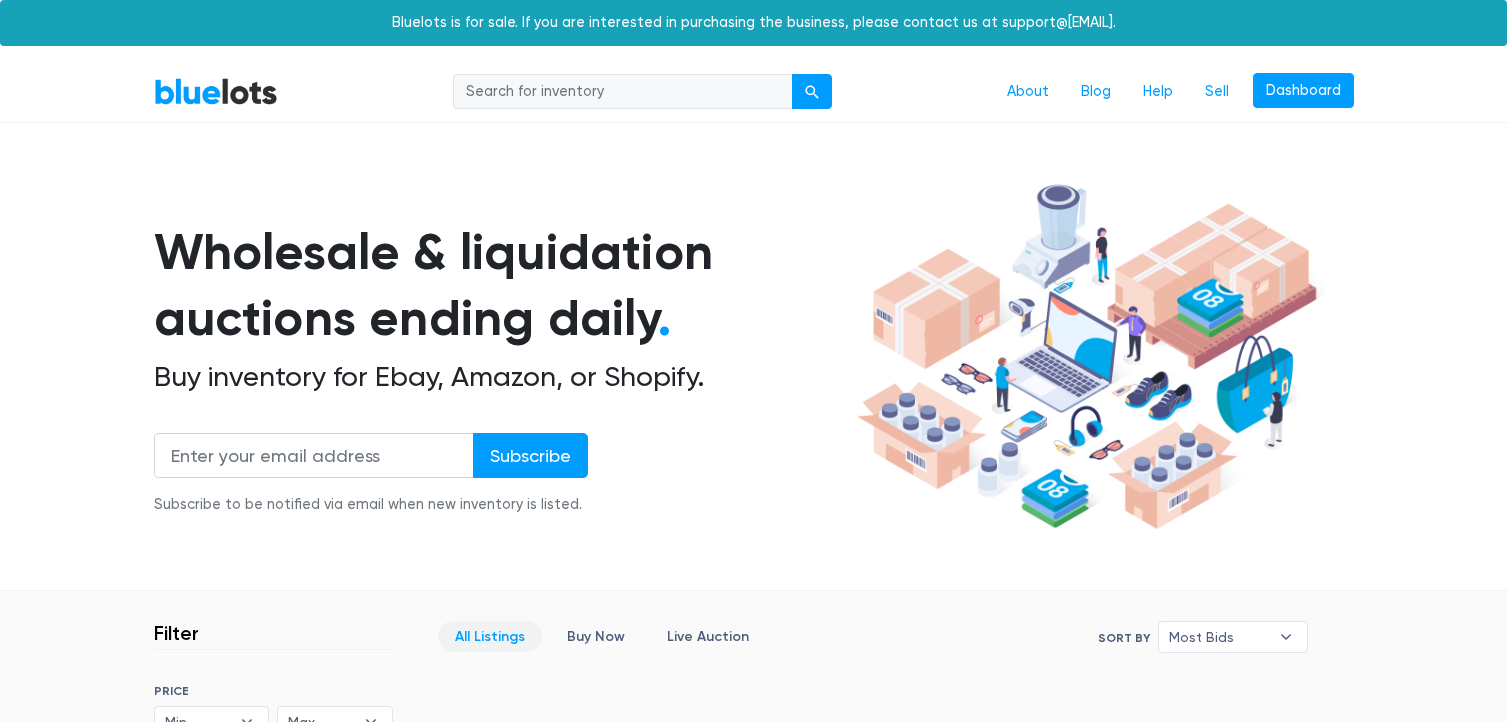 scroll, scrollTop: 0, scrollLeft: 0, axis: both 